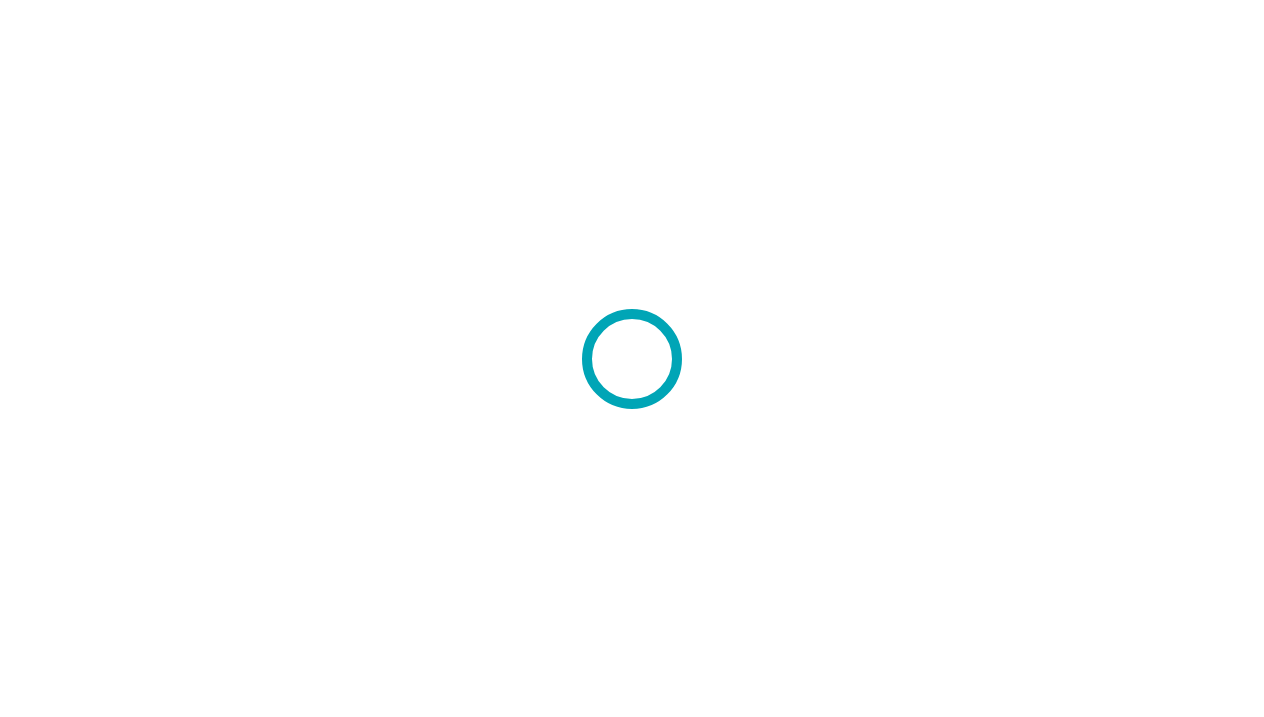 scroll, scrollTop: 0, scrollLeft: 0, axis: both 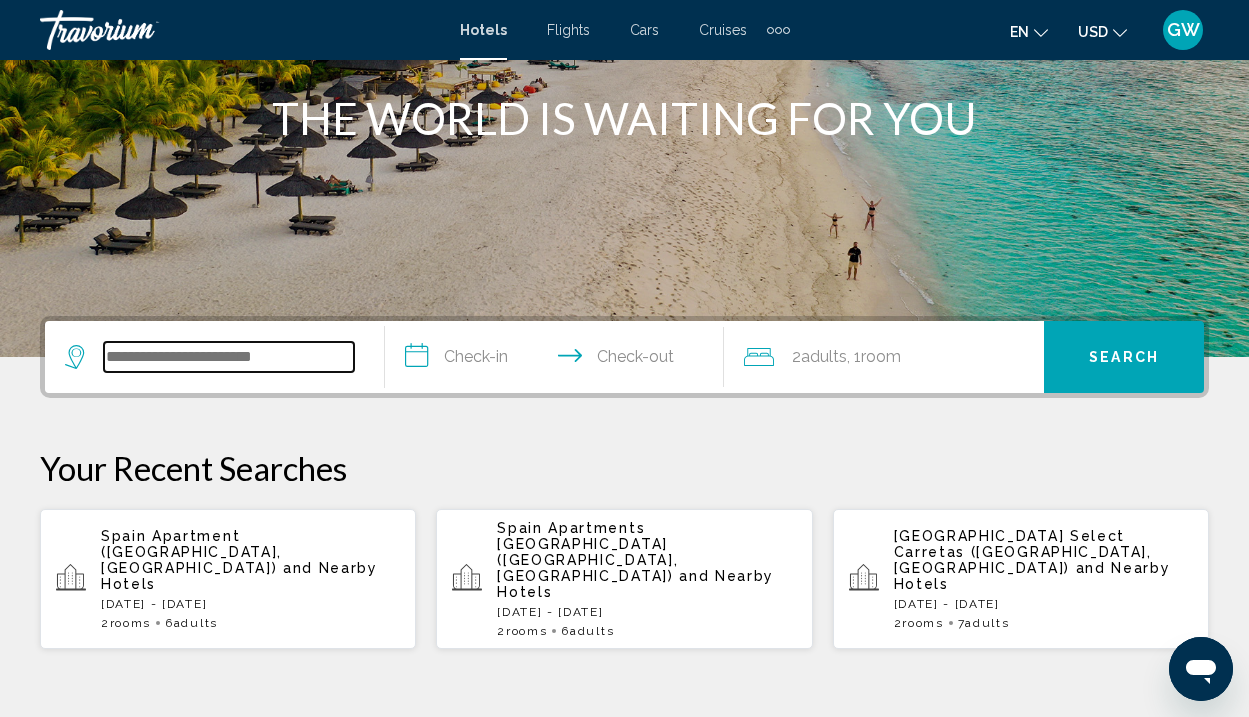 click at bounding box center [229, 357] 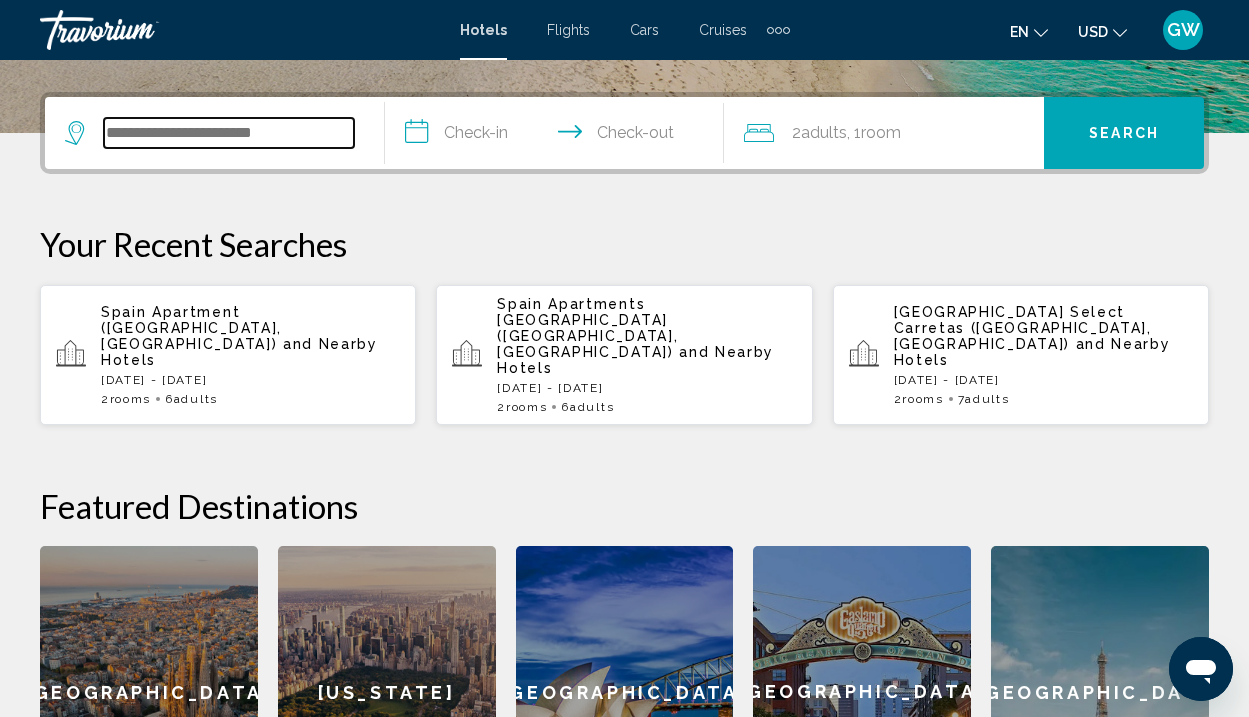 scroll, scrollTop: 494, scrollLeft: 0, axis: vertical 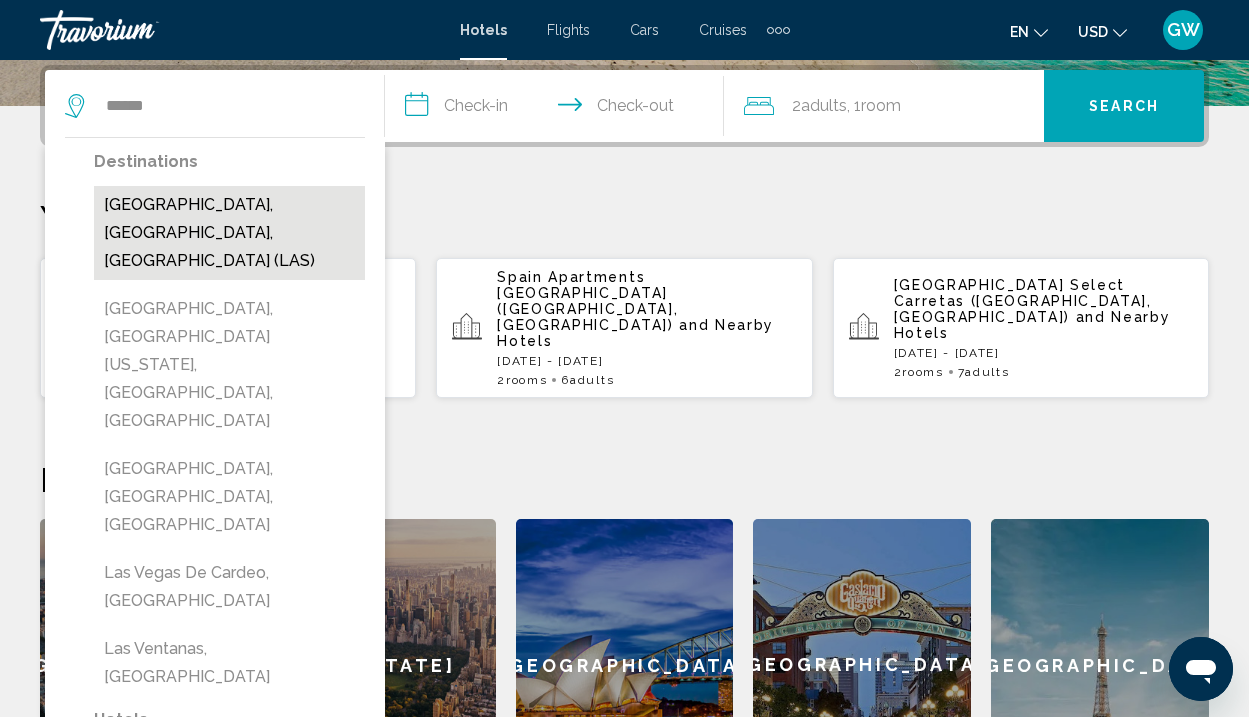 click on "[GEOGRAPHIC_DATA], [GEOGRAPHIC_DATA], [GEOGRAPHIC_DATA] (LAS)" at bounding box center [229, 233] 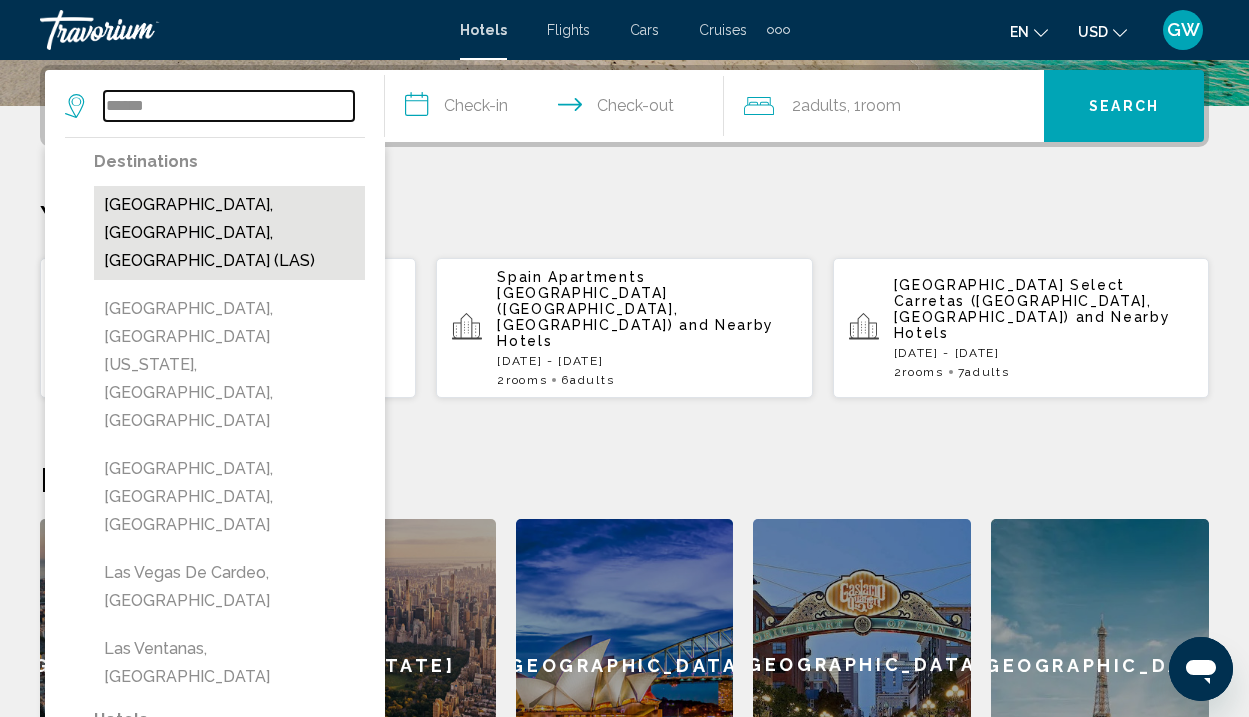 type on "**********" 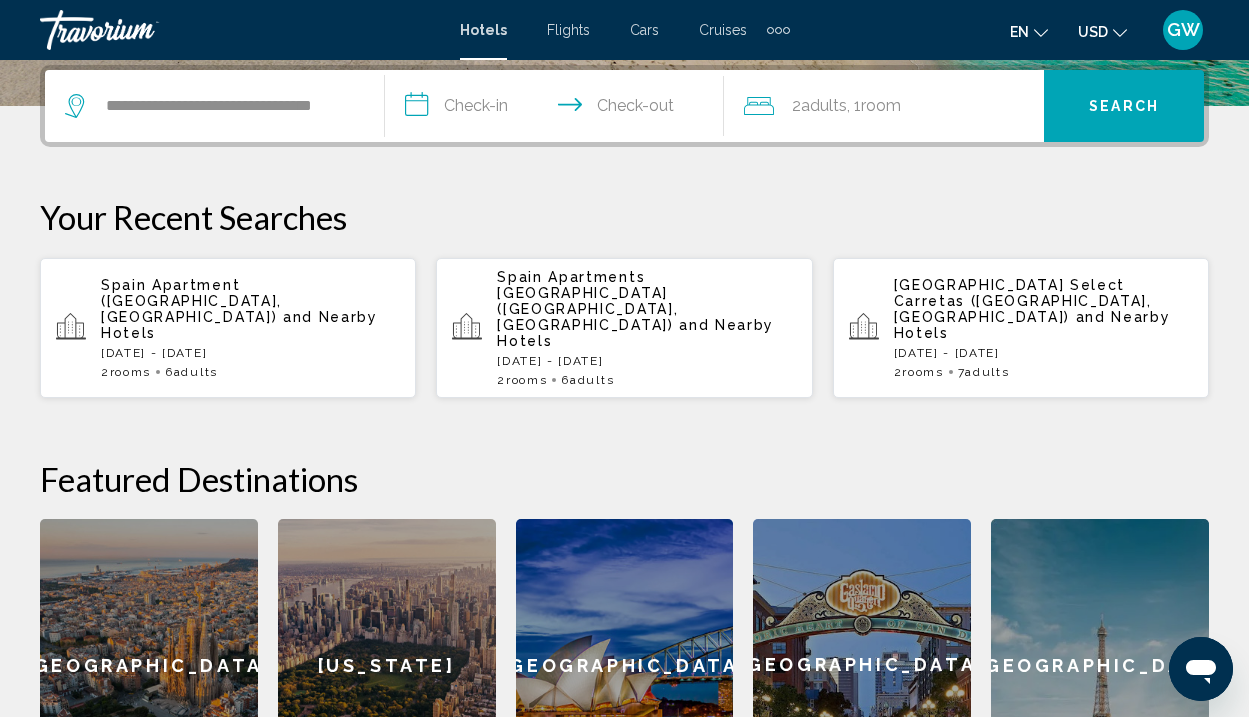click on "**********" at bounding box center (559, 109) 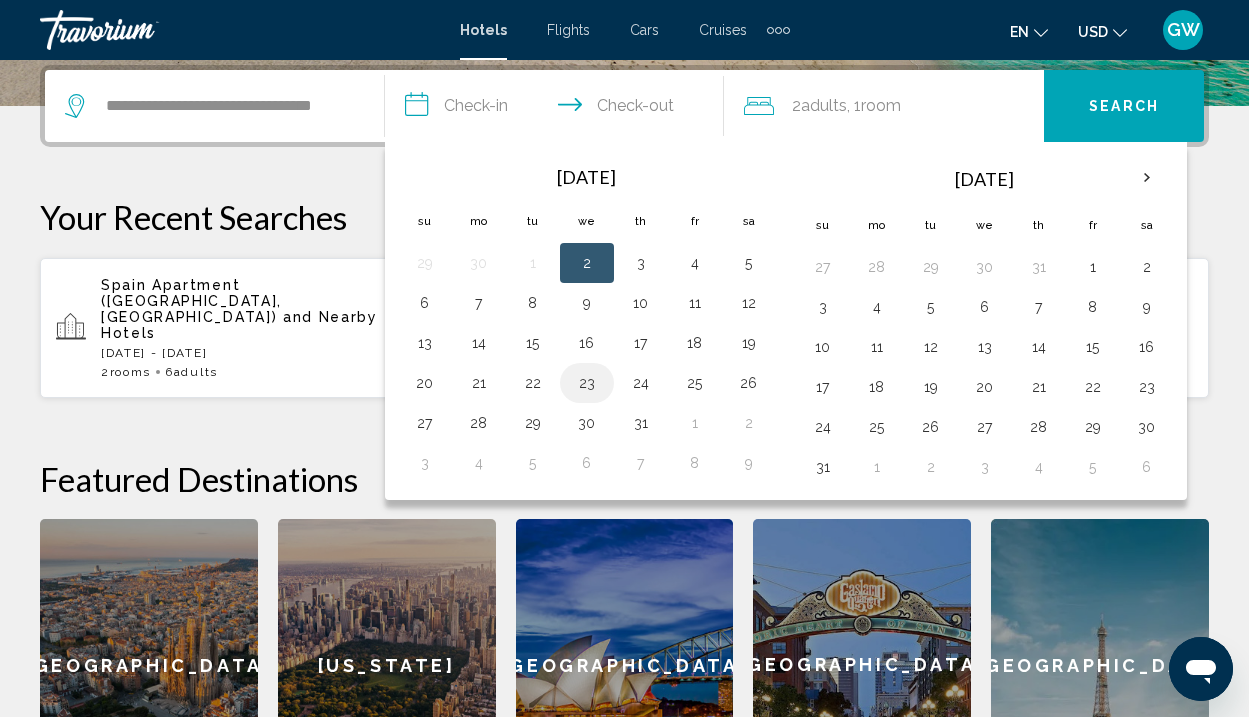 click on "23" at bounding box center [587, 383] 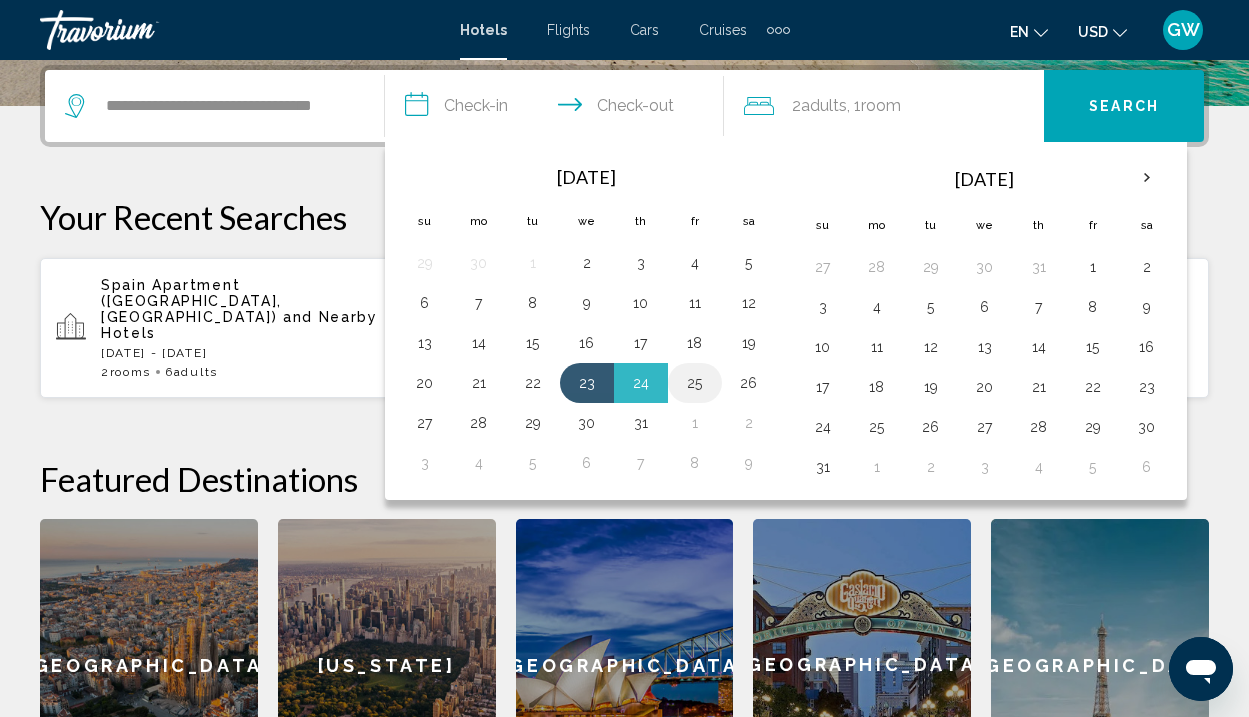click on "25" at bounding box center [695, 383] 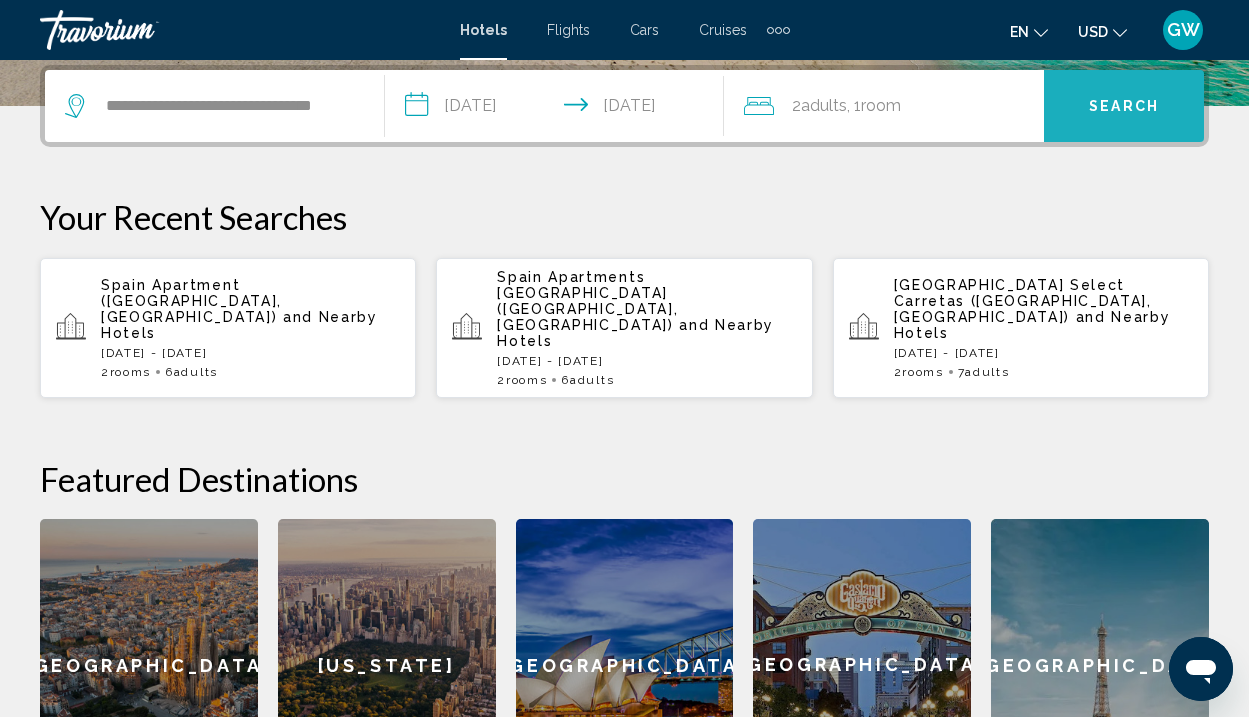 click on "Search" at bounding box center (1124, 106) 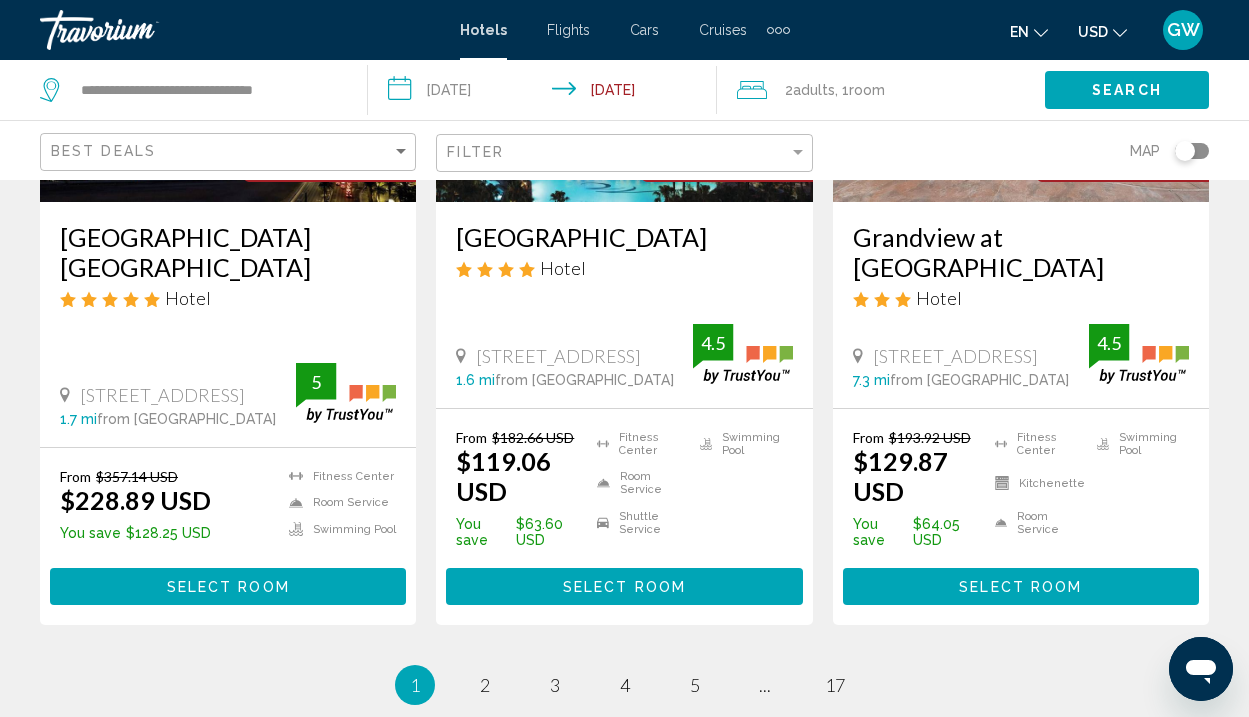 scroll, scrollTop: 2826, scrollLeft: 0, axis: vertical 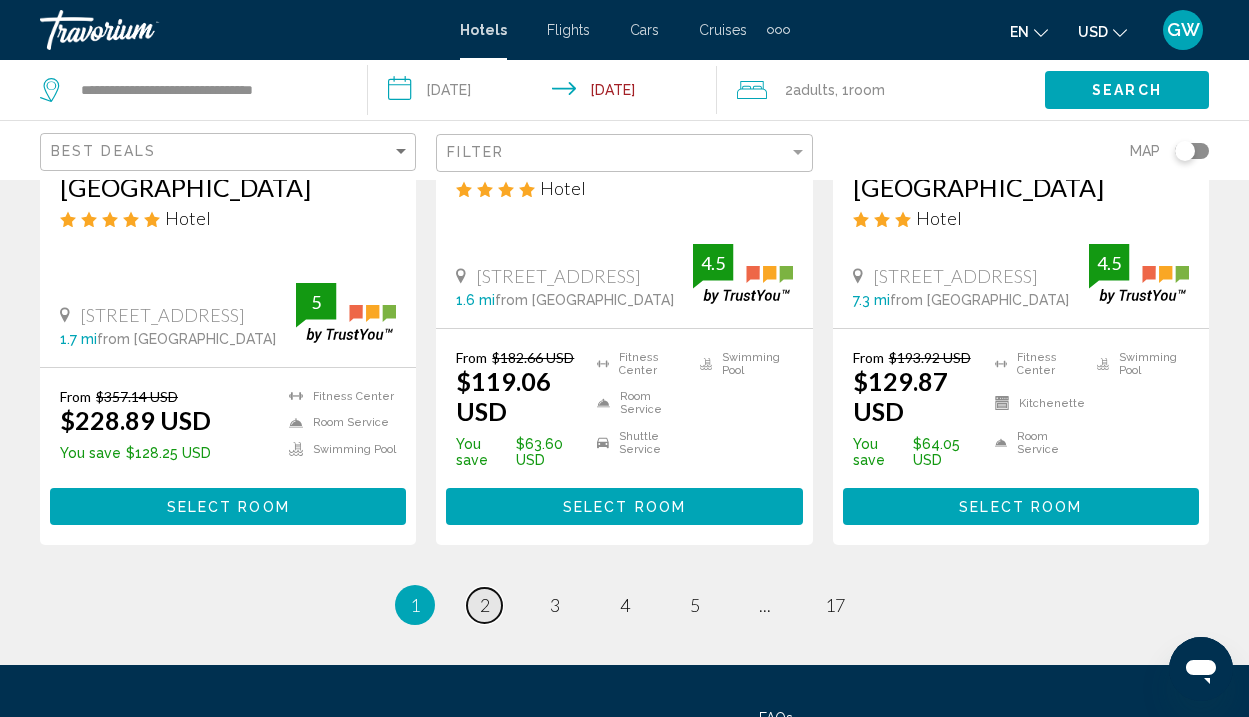 click on "2" at bounding box center (485, 605) 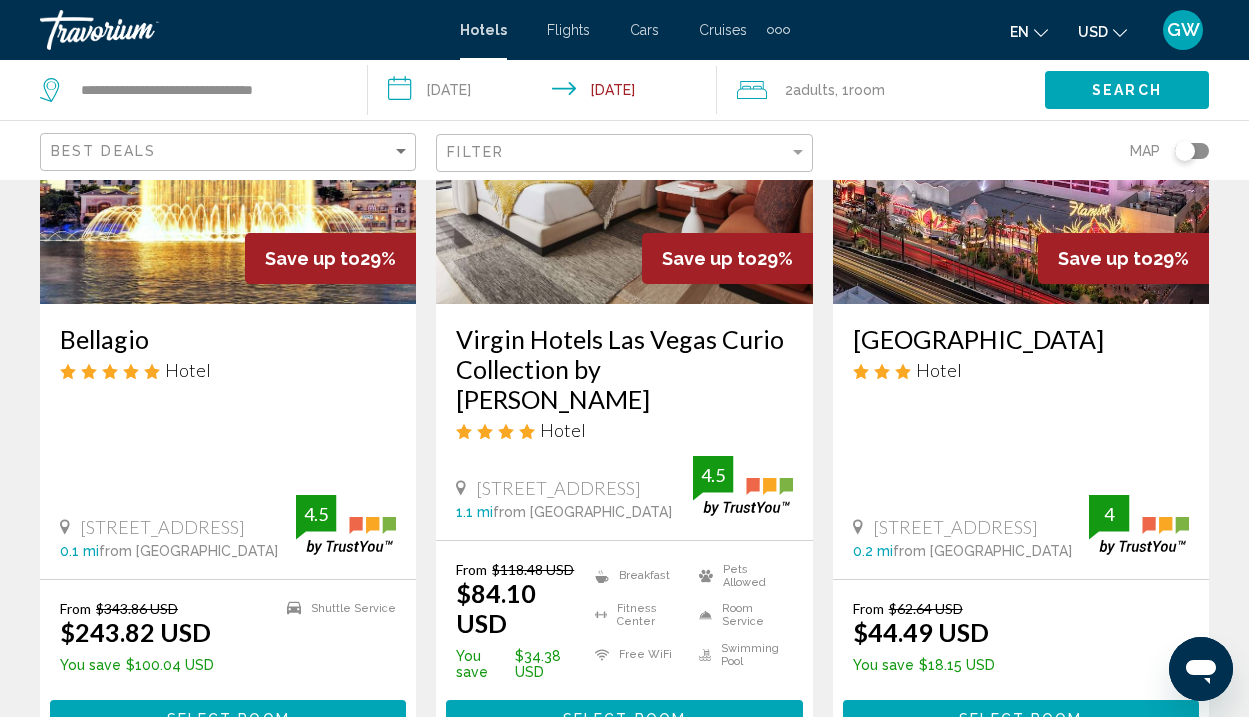 scroll, scrollTop: 1336, scrollLeft: 0, axis: vertical 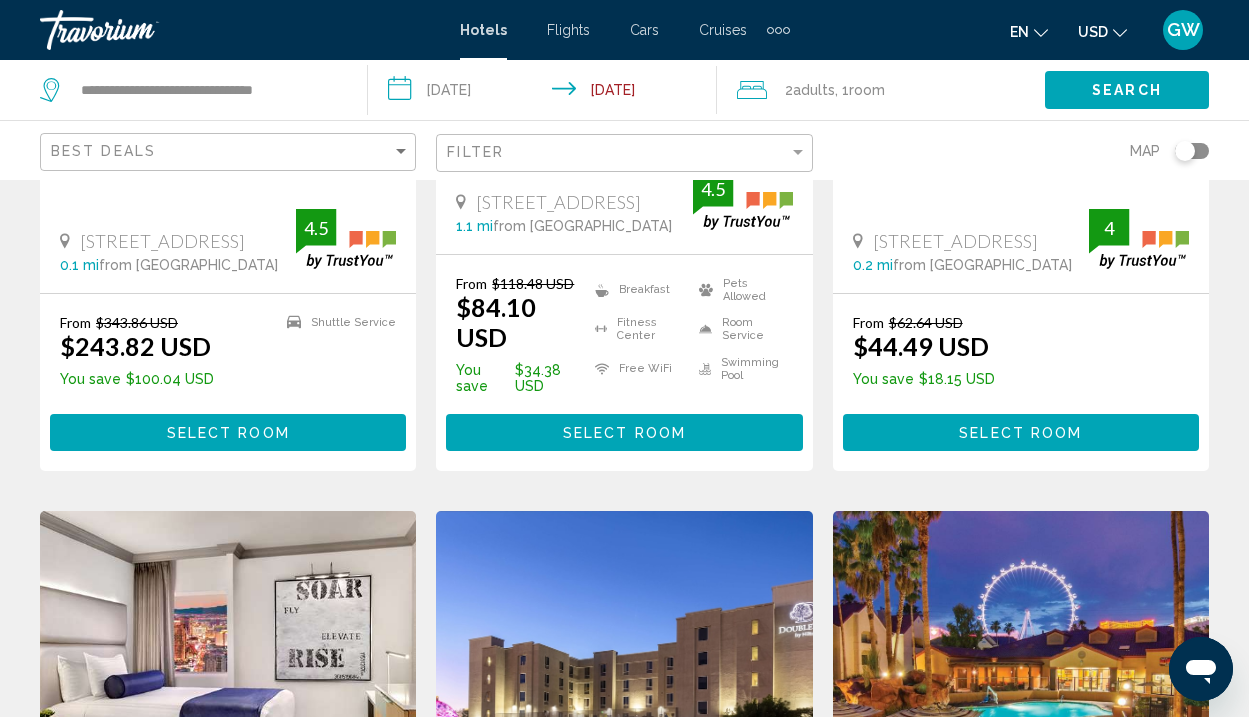 click 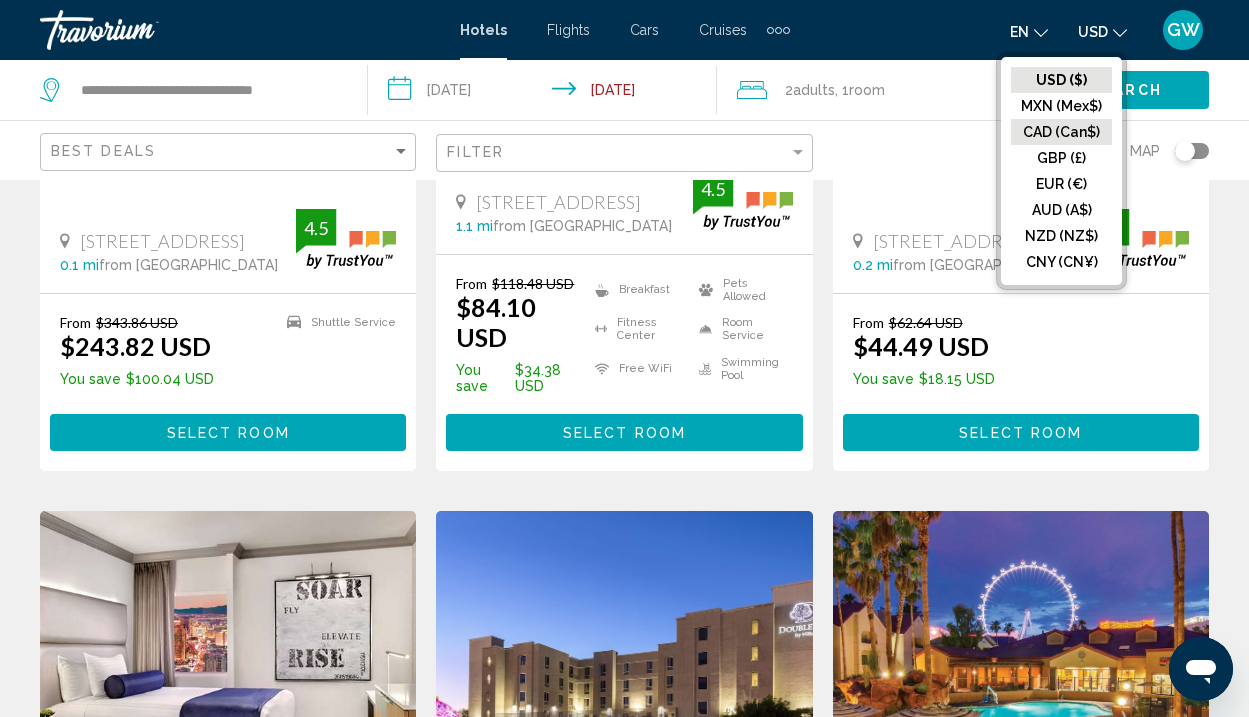click on "CAD (Can$)" 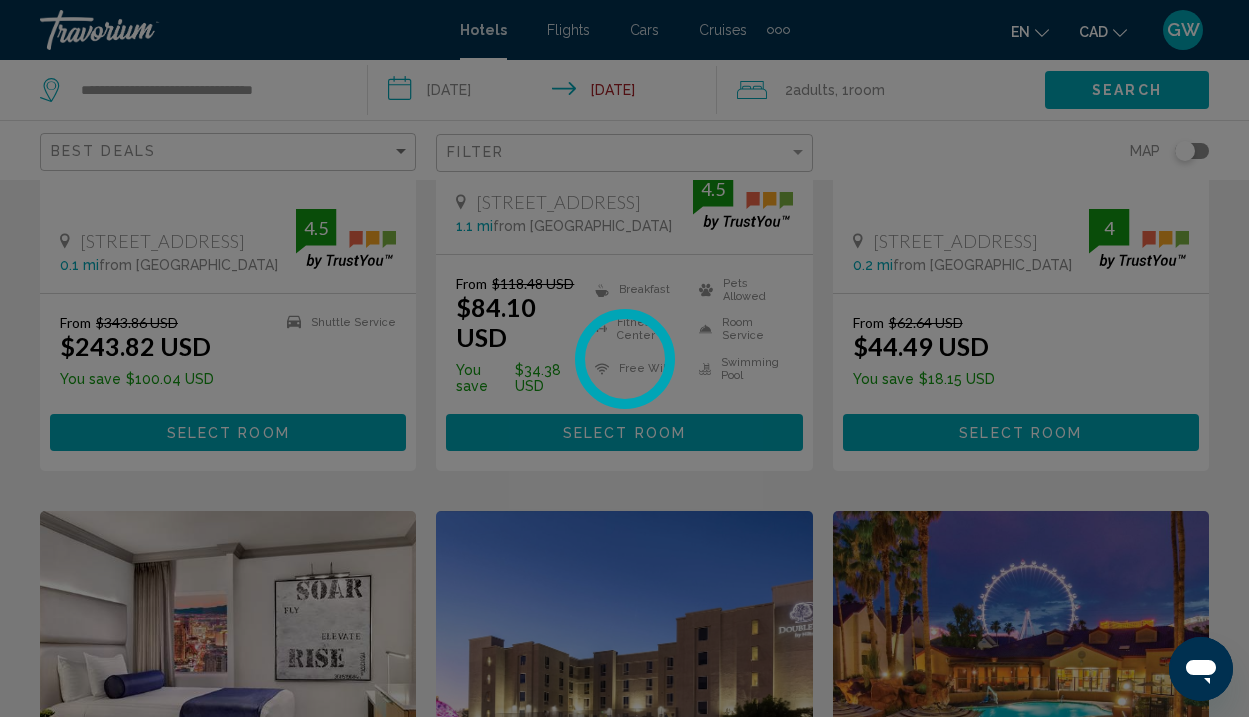 scroll, scrollTop: 0, scrollLeft: 0, axis: both 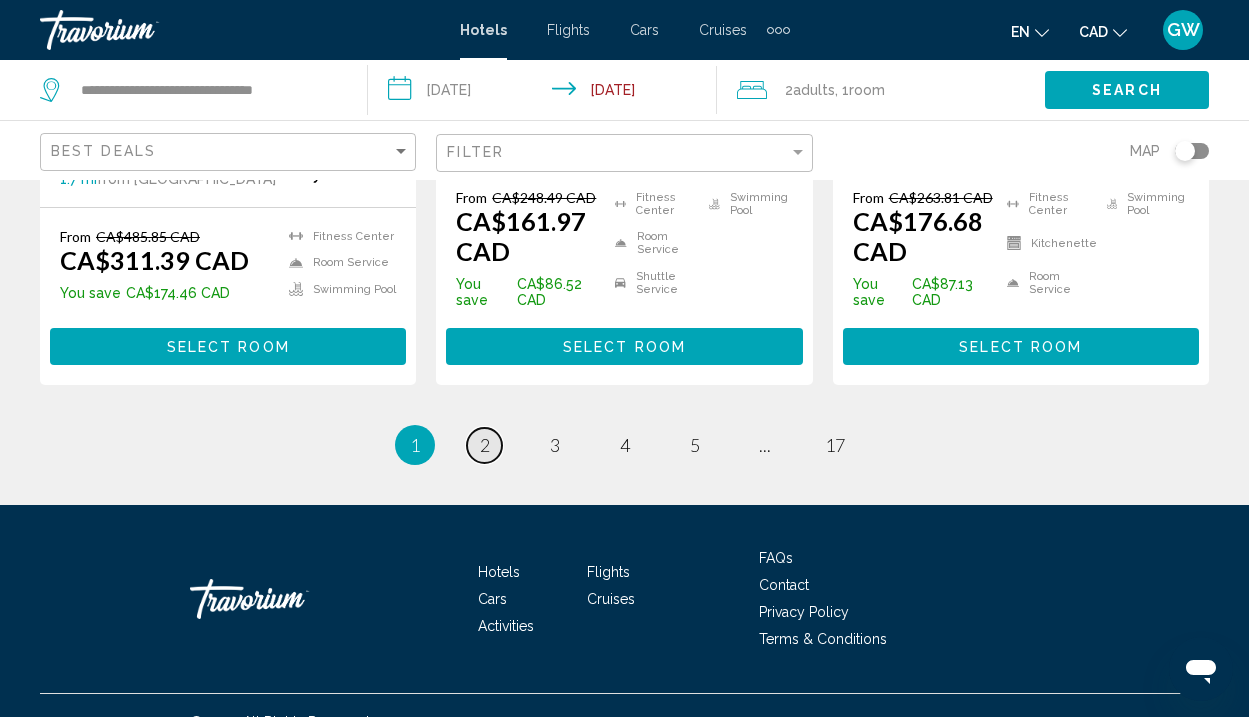 click on "2" at bounding box center (485, 445) 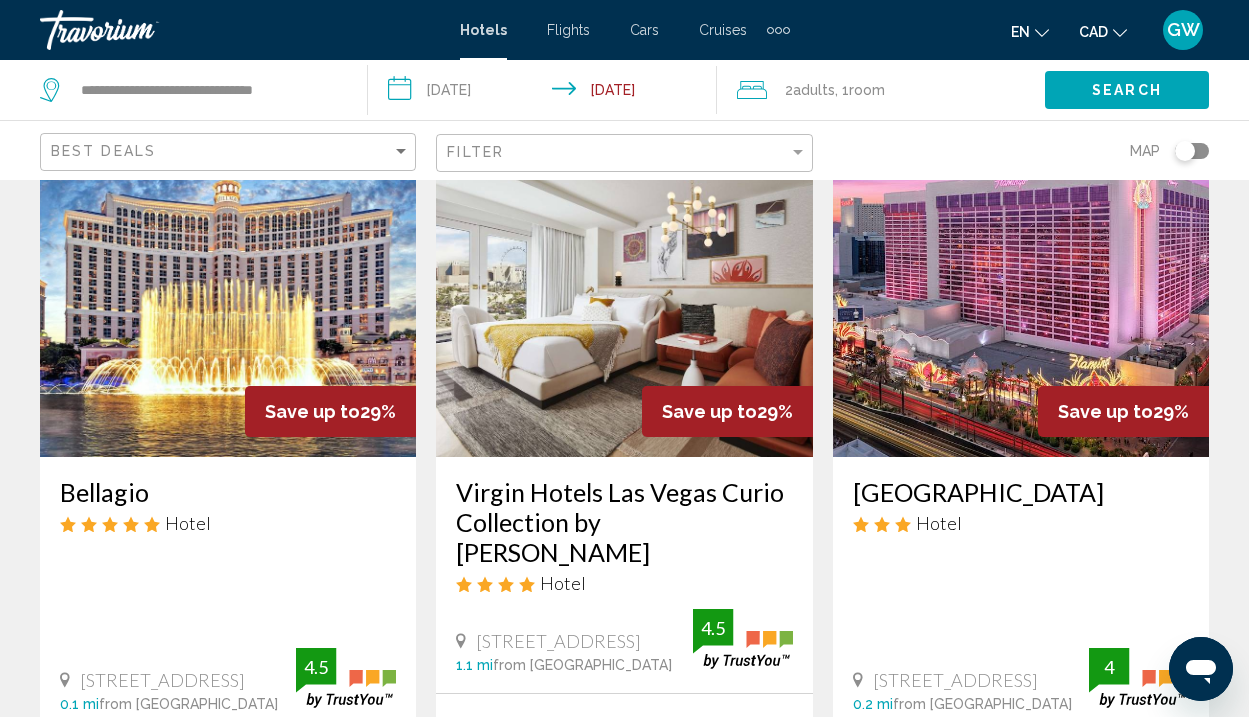 scroll, scrollTop: 1269, scrollLeft: 0, axis: vertical 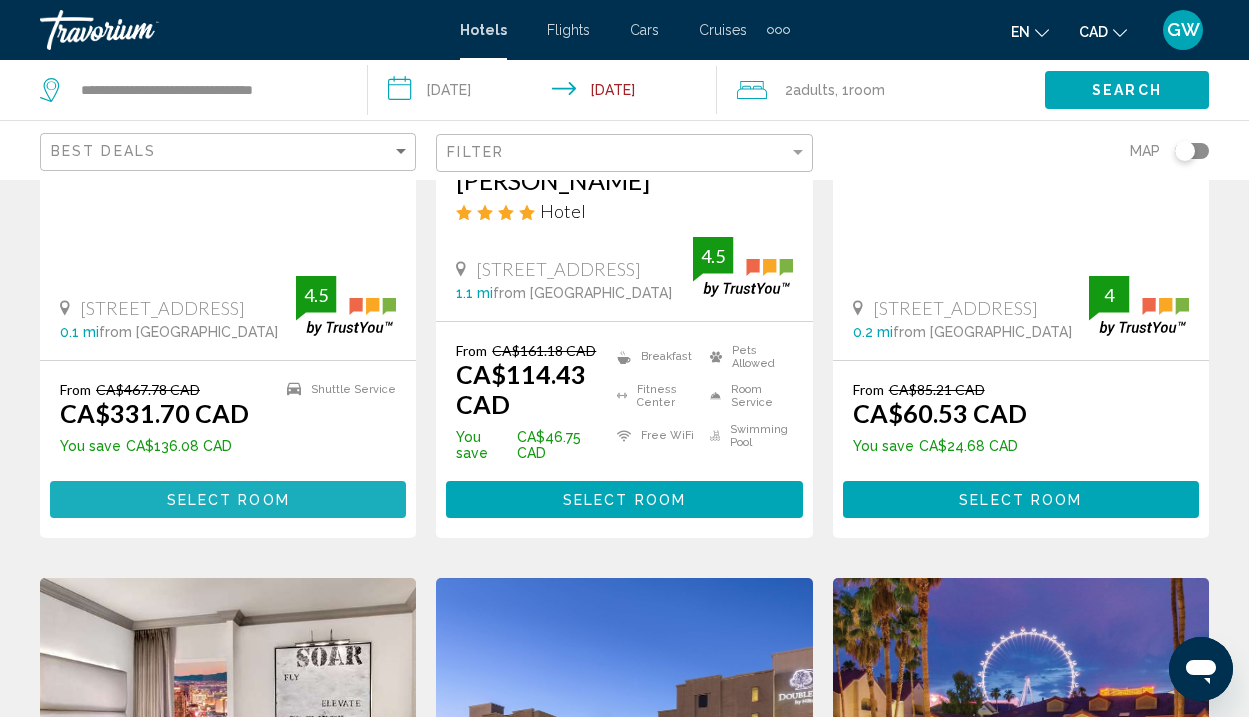 click on "Select Room" at bounding box center (228, 499) 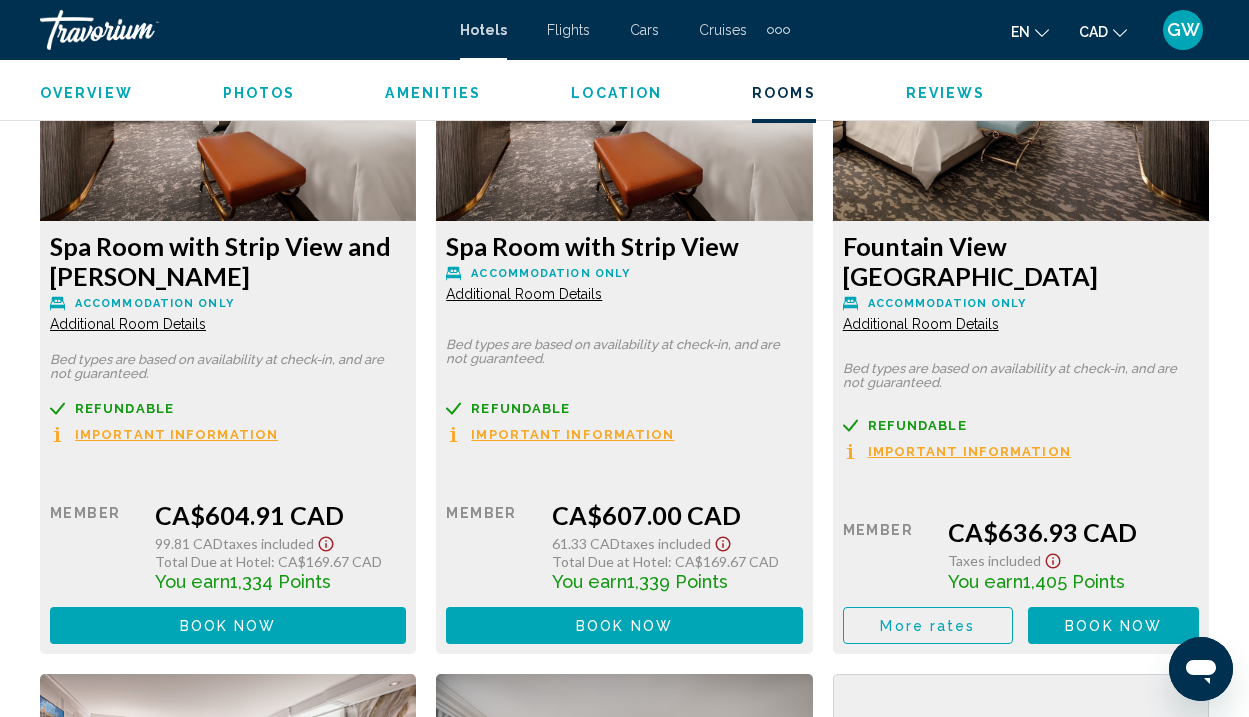 scroll, scrollTop: 5336, scrollLeft: 0, axis: vertical 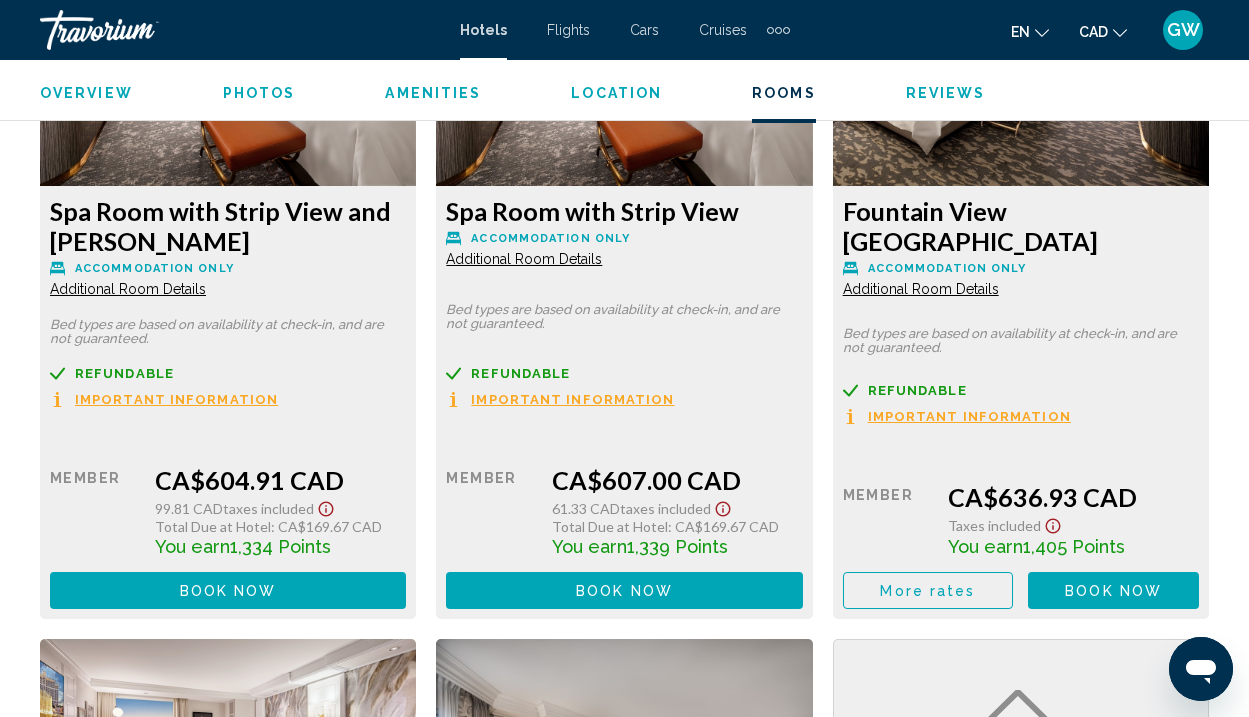 click on "Book now No longer available" at bounding box center (321, -1532) 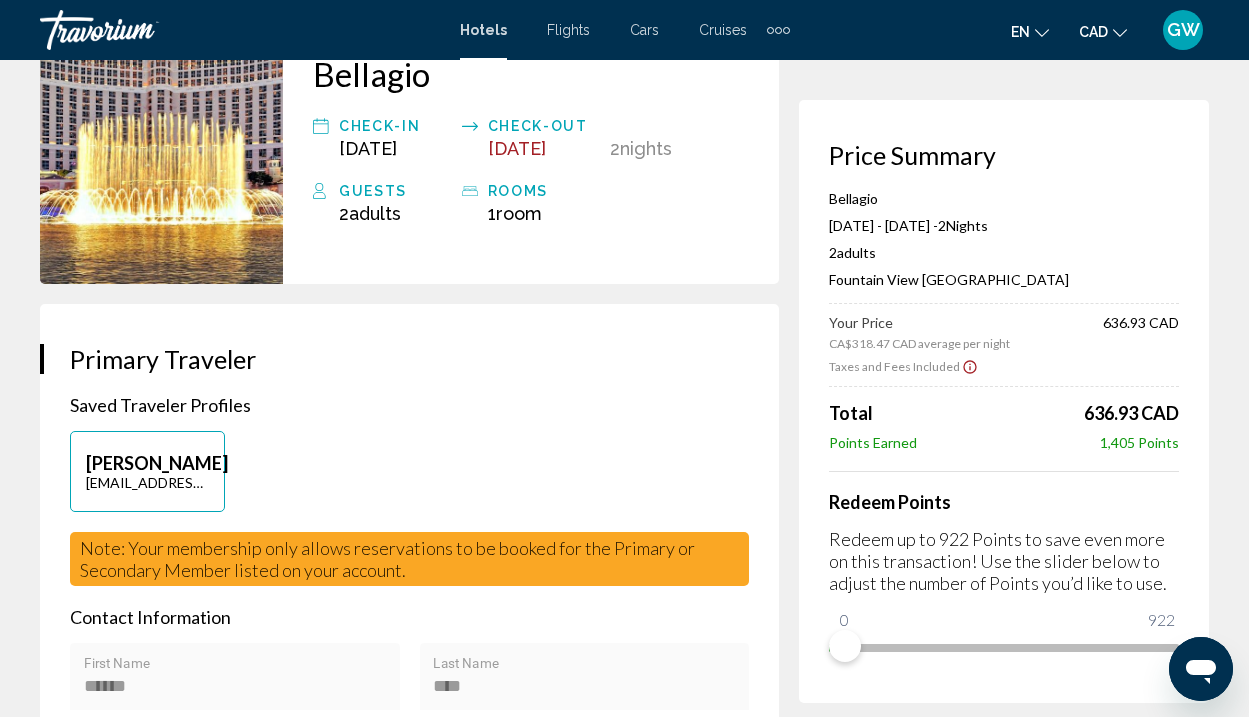 scroll, scrollTop: 345, scrollLeft: 0, axis: vertical 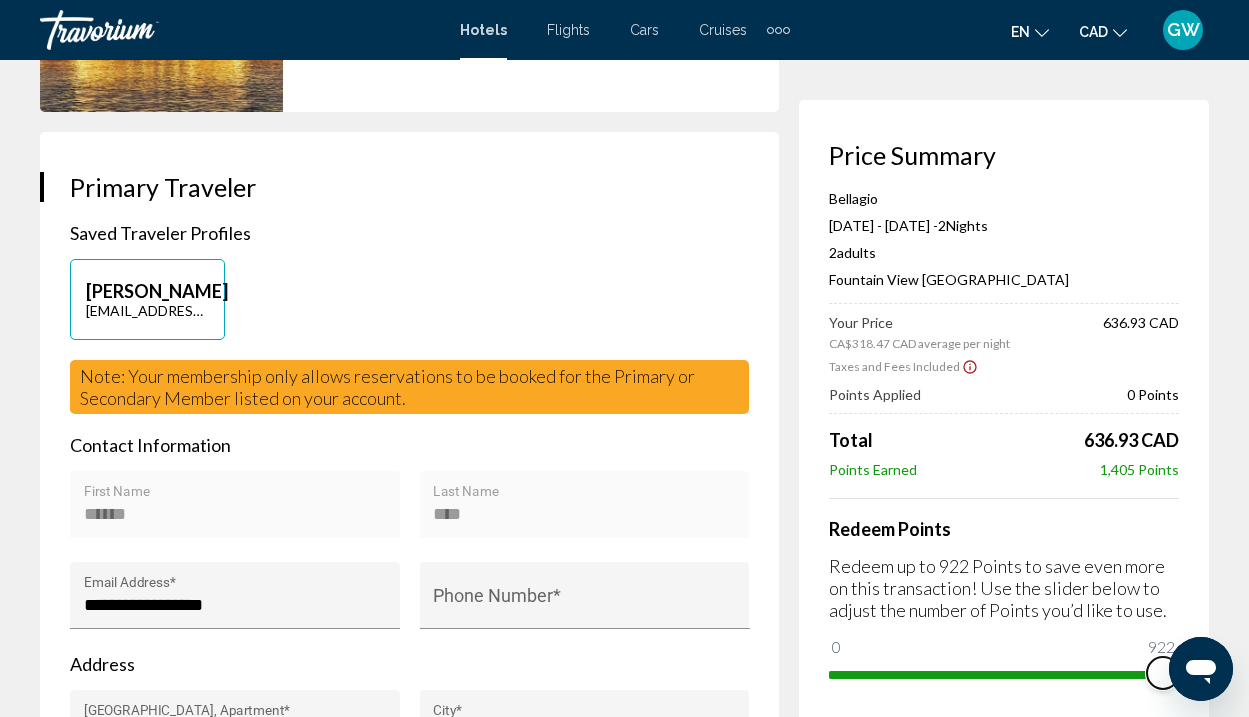 drag, startPoint x: 851, startPoint y: 653, endPoint x: 1300, endPoint y: 663, distance: 449.11136 